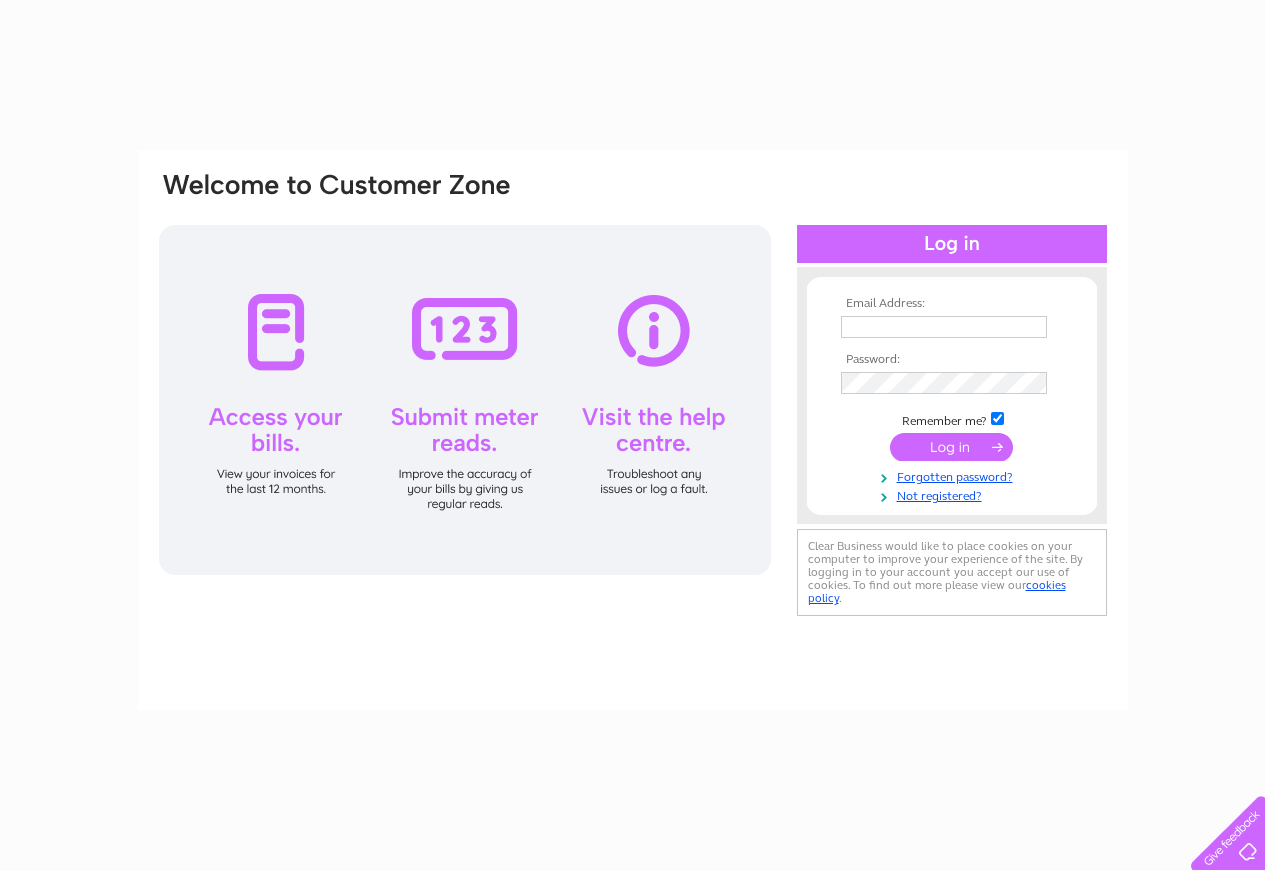 scroll, scrollTop: 0, scrollLeft: 0, axis: both 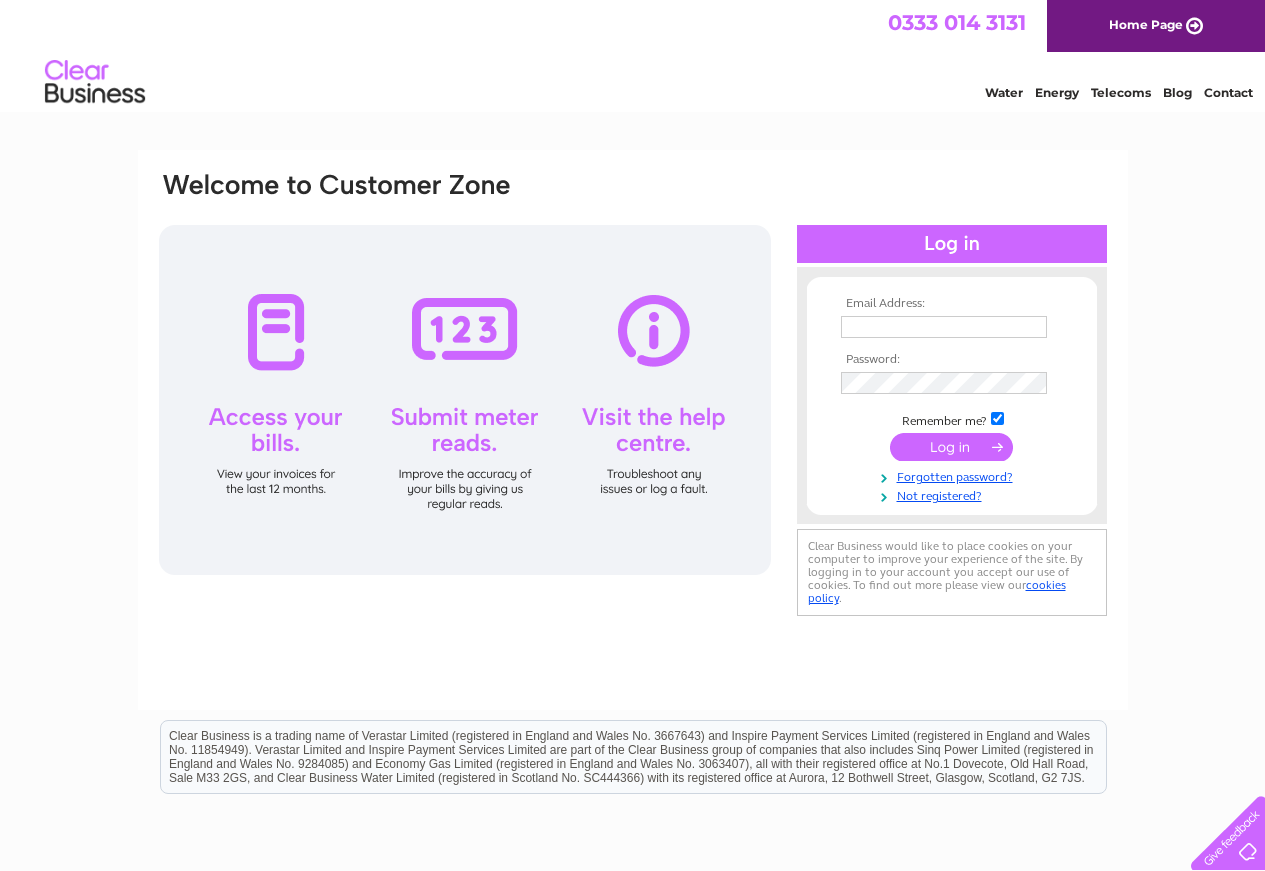 type on "enquiries@broadfieldcare.co.uk" 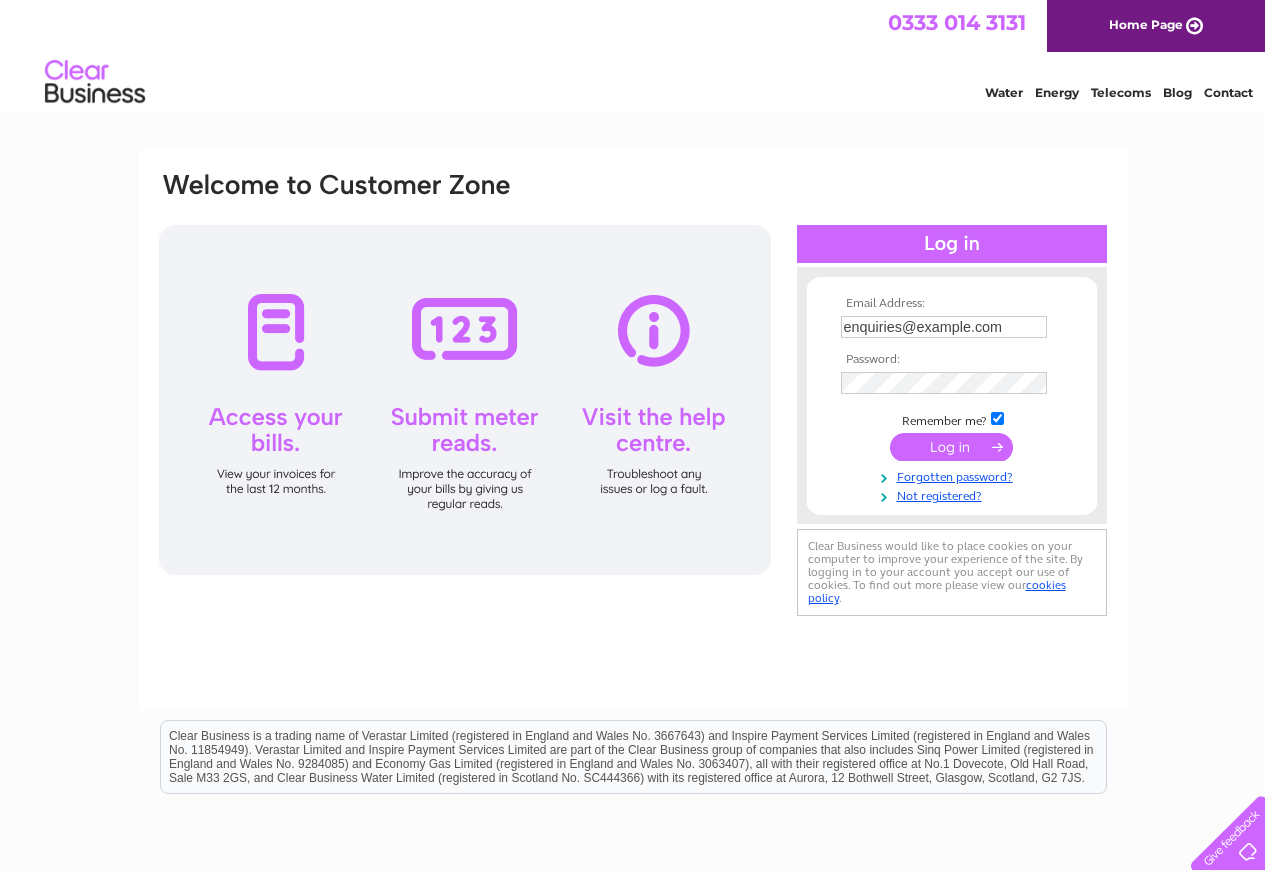 scroll, scrollTop: 0, scrollLeft: 0, axis: both 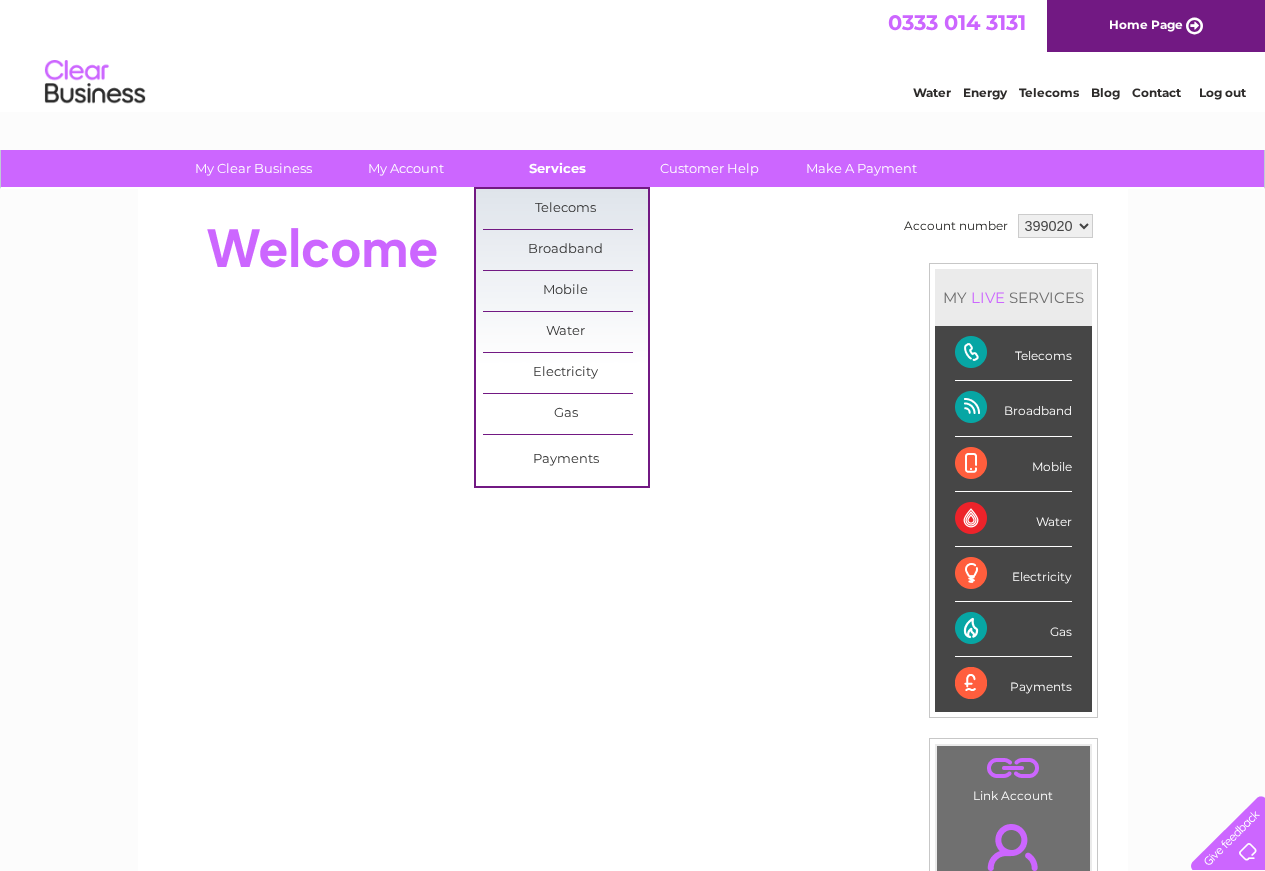 click on "Services" at bounding box center [557, 168] 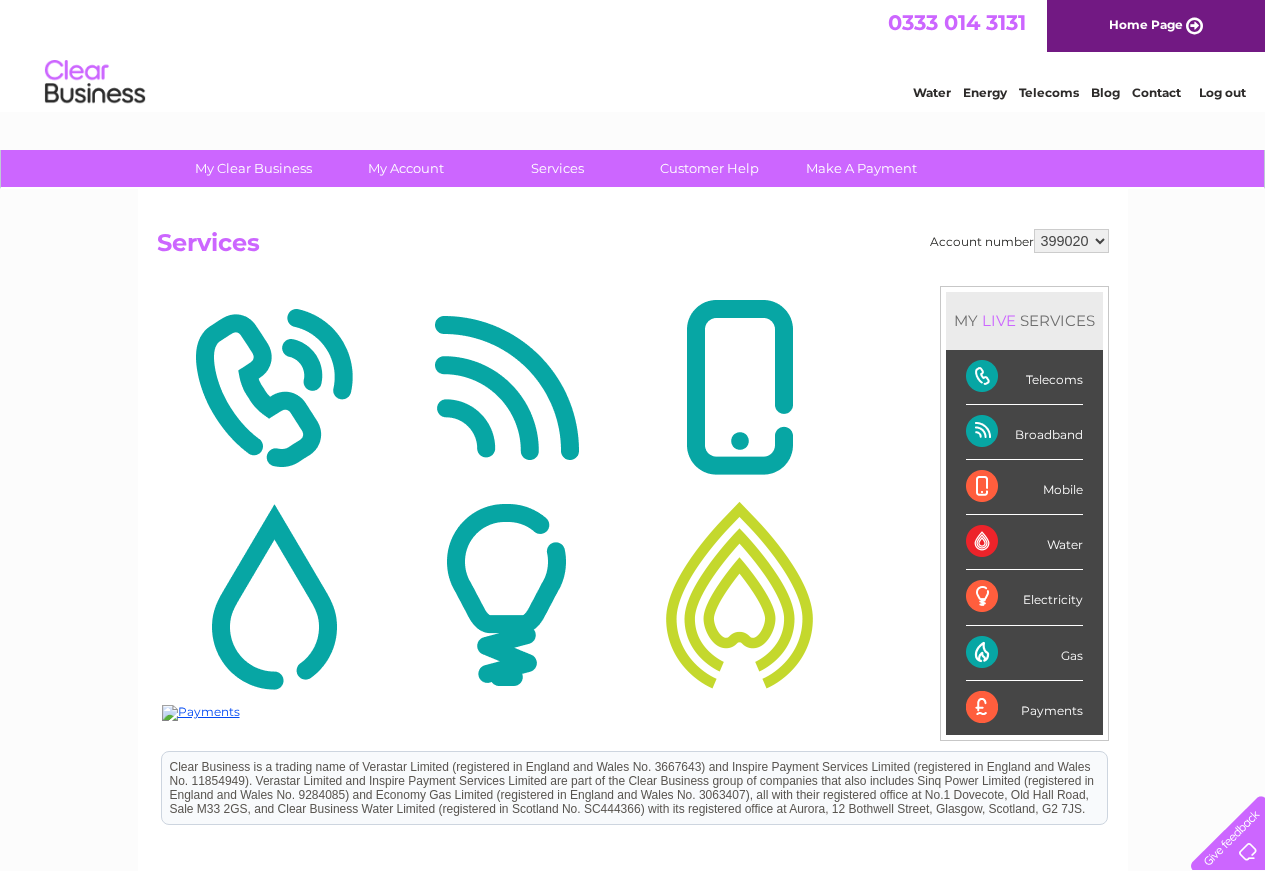 scroll, scrollTop: 0, scrollLeft: 0, axis: both 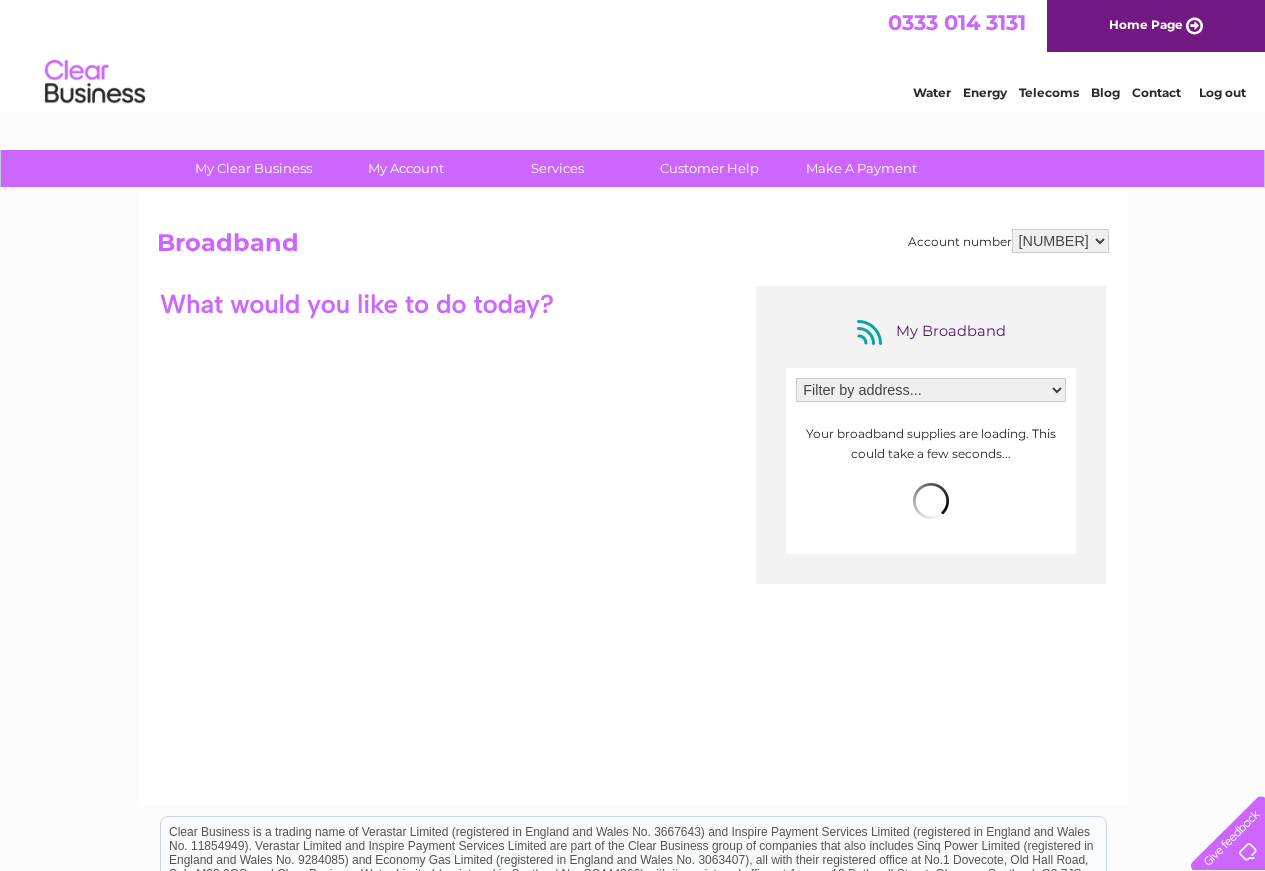 click on "Services" at bounding box center (557, 168) 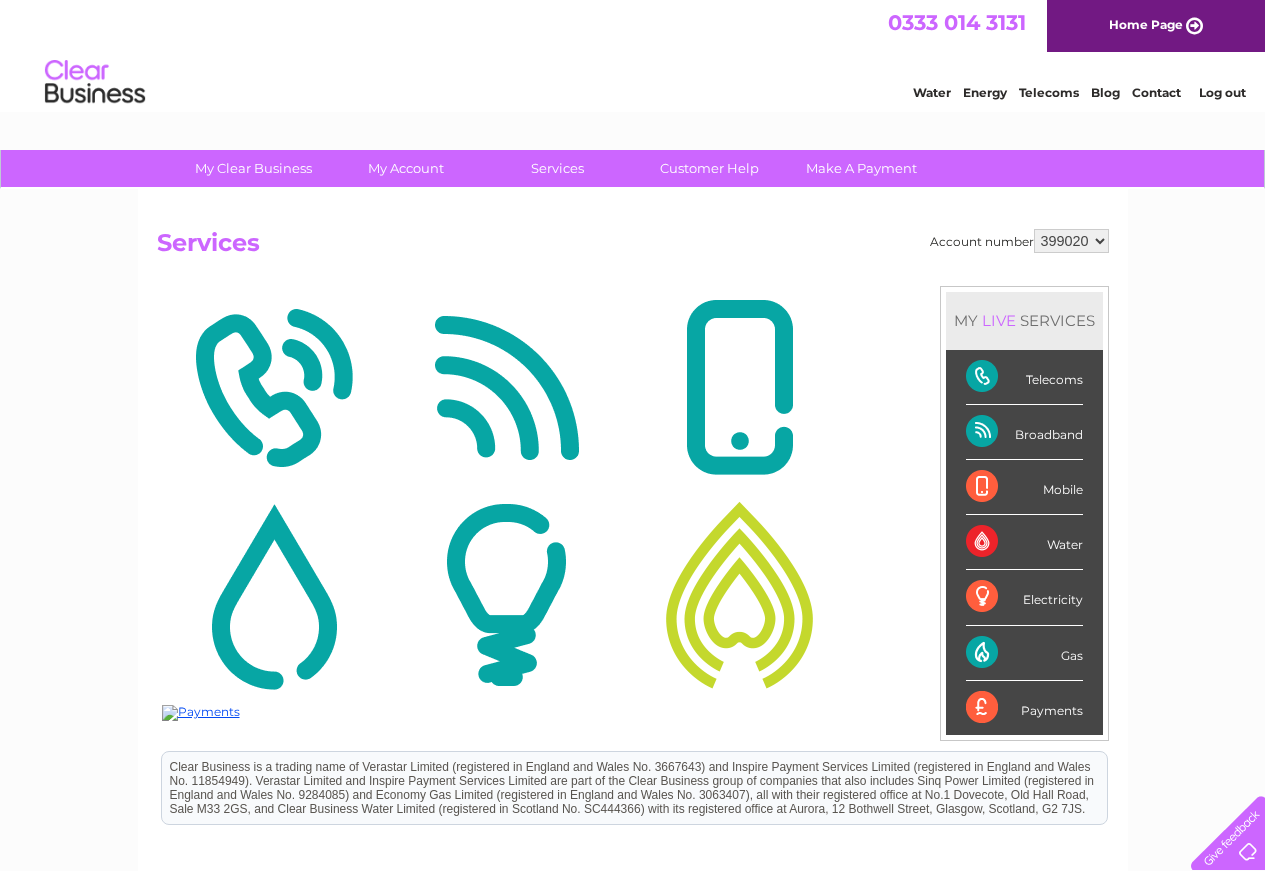 scroll, scrollTop: 0, scrollLeft: 0, axis: both 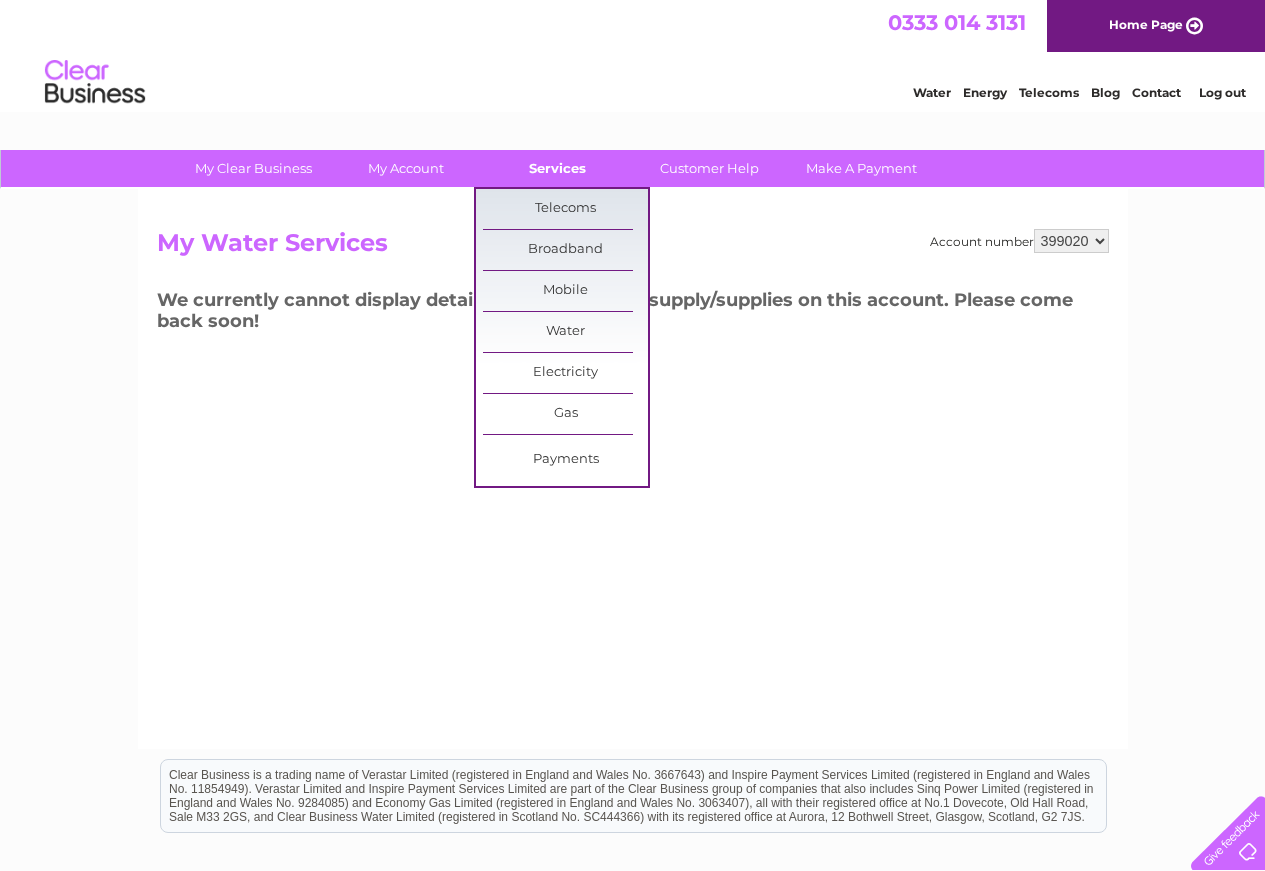 click on "Services" at bounding box center (557, 168) 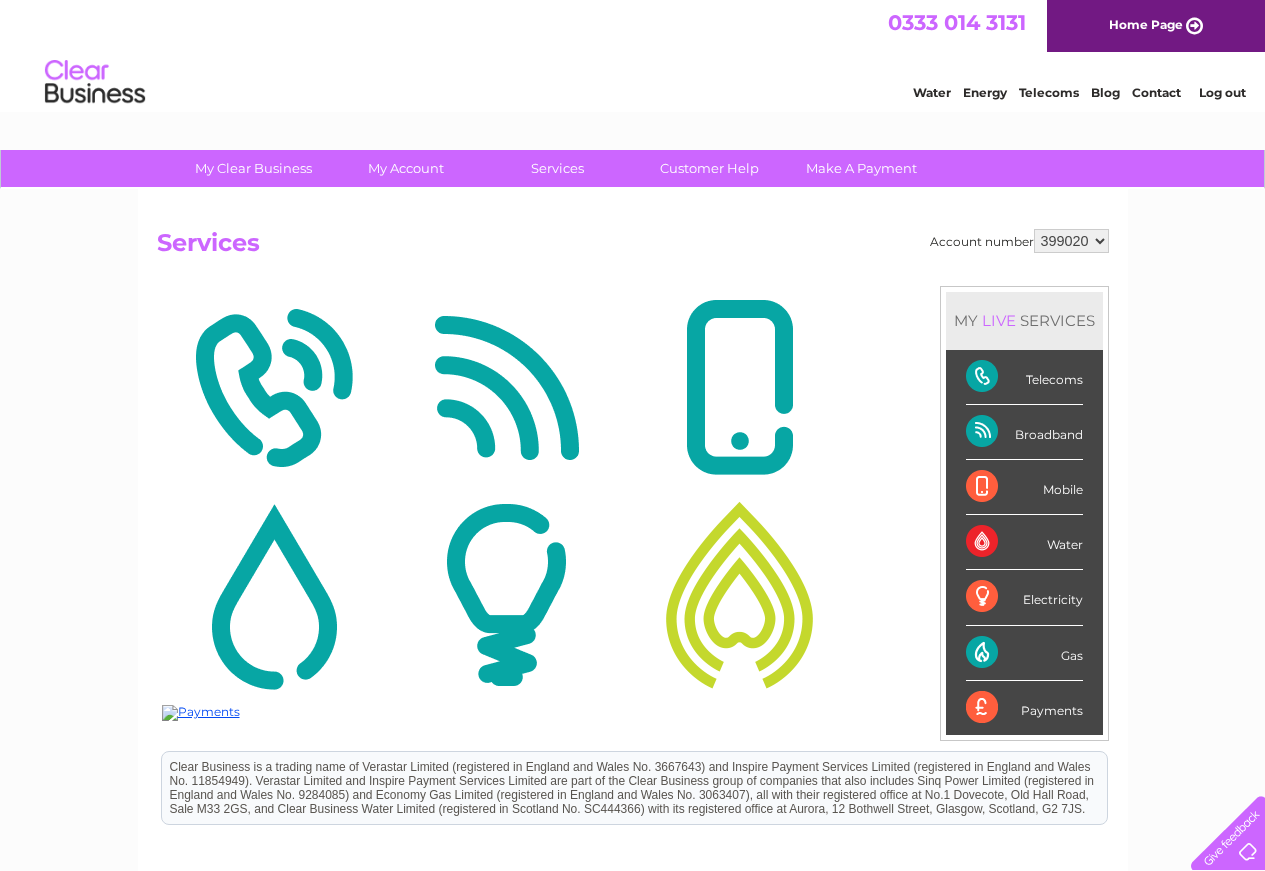 scroll, scrollTop: 0, scrollLeft: 0, axis: both 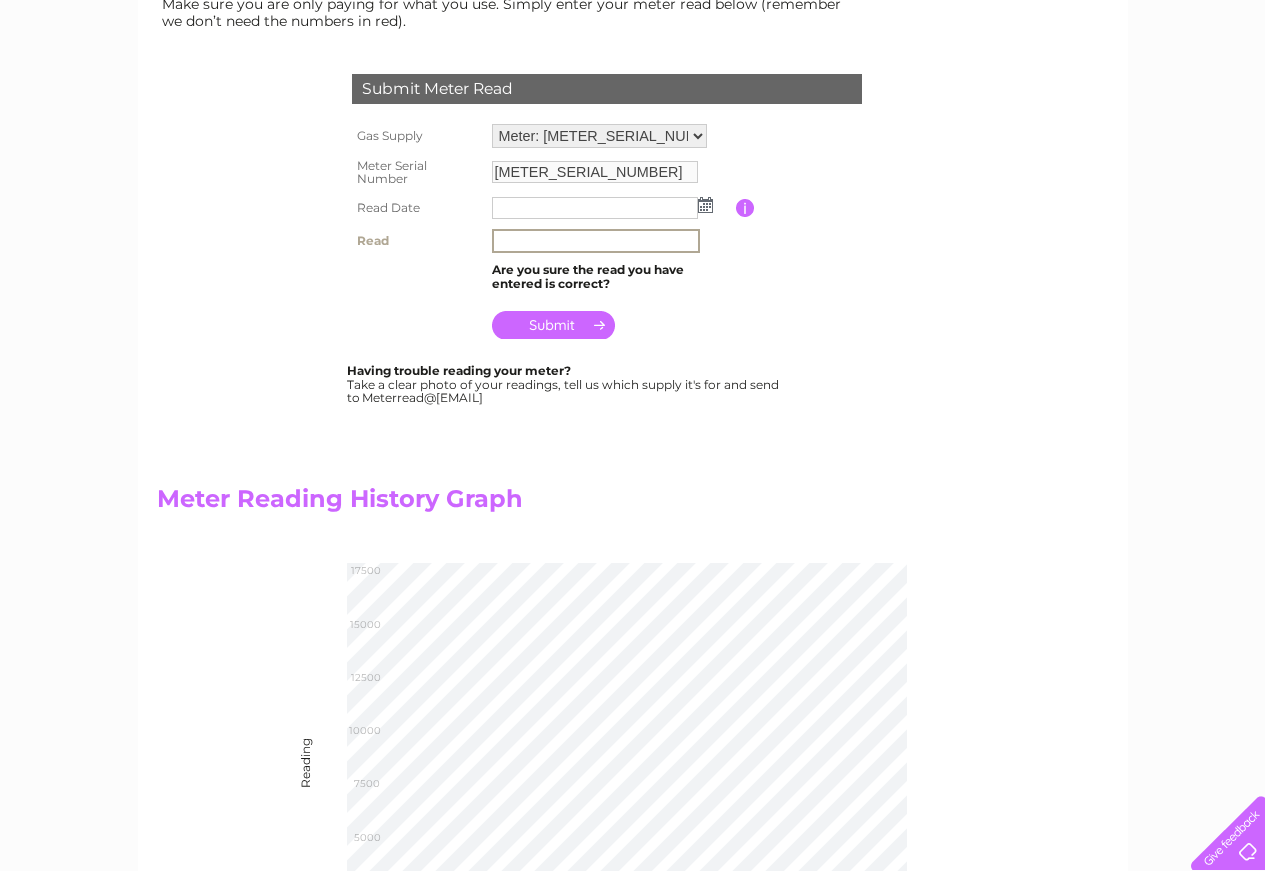 click at bounding box center (596, 241) 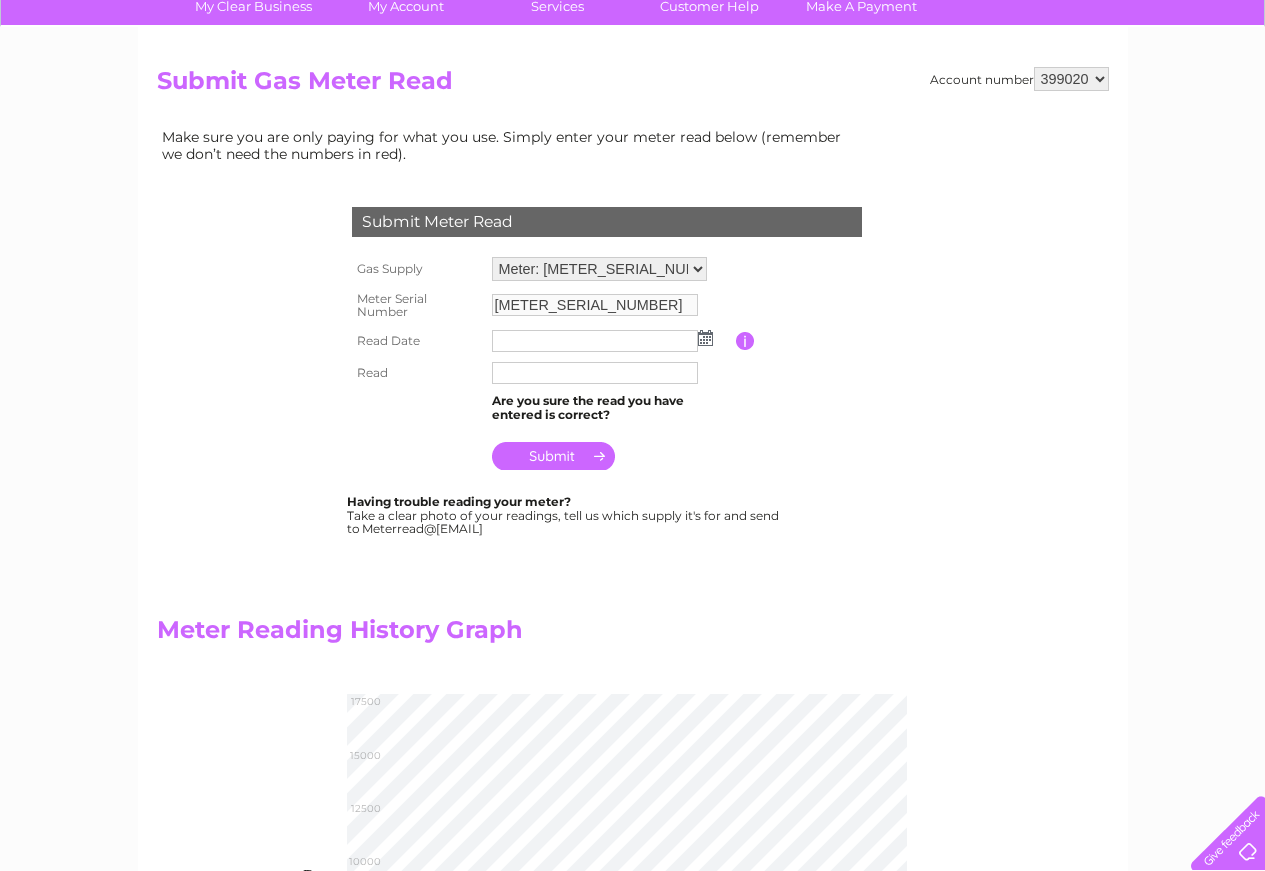 scroll, scrollTop: 95, scrollLeft: 0, axis: vertical 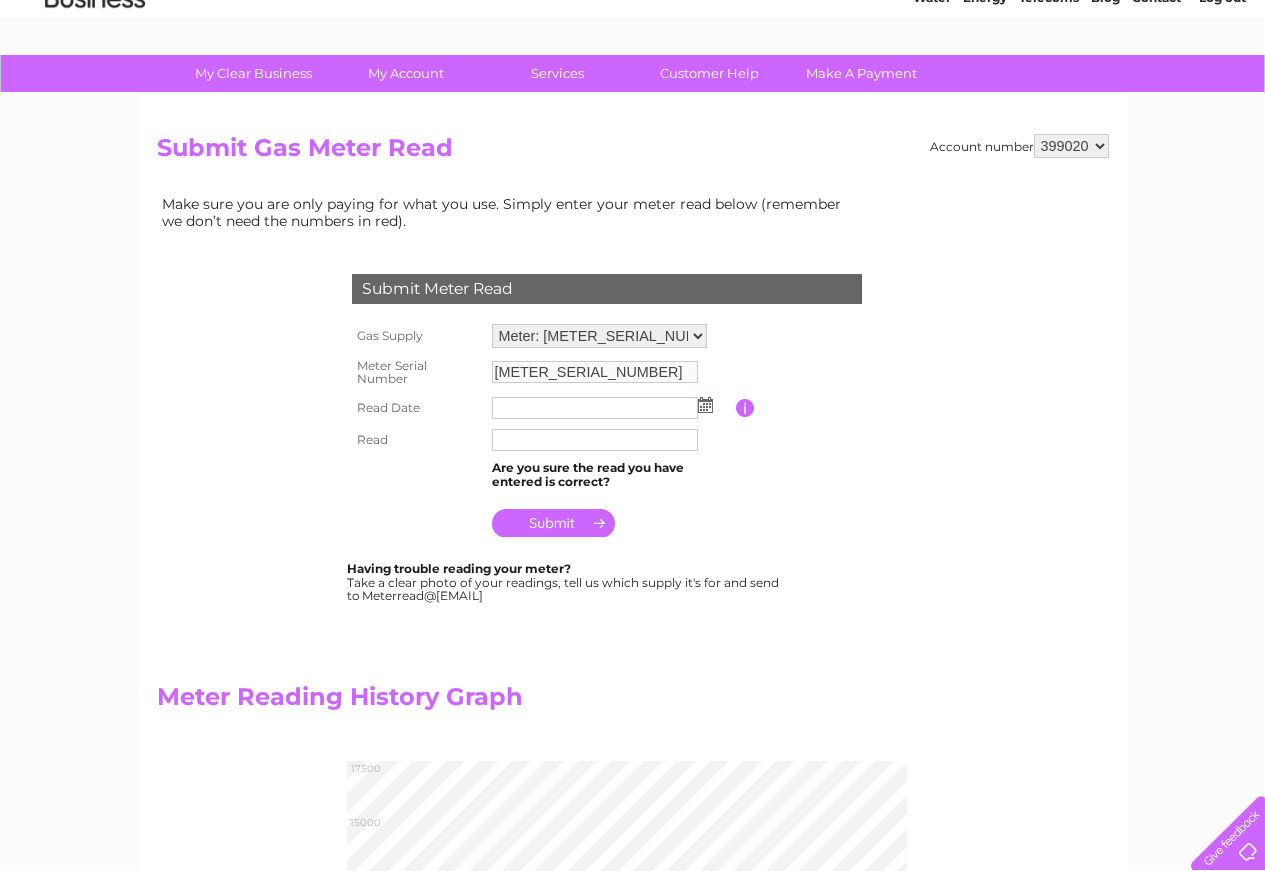 click at bounding box center [705, 405] 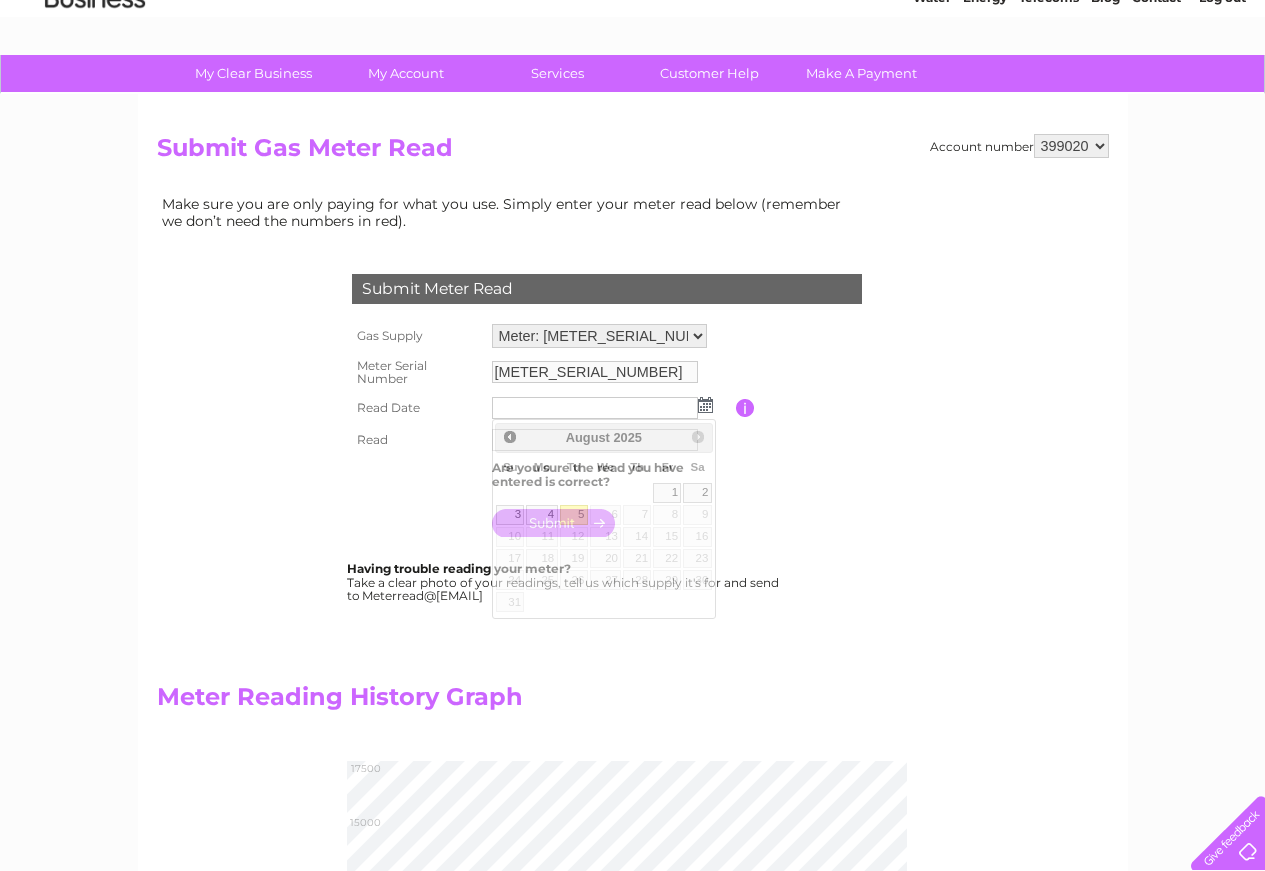 click on "Gas Supply
Meter: [METER_SERIAL_NUMBER] - [NUMBER] [STREET], [TOWN], [TOWN], [POSTCODE]
Meter: [METER_SERIAL_NUMBER] - [NUMBER] [STREET], [TOWN], [TOWN], [POSTCODE]
Meter Serial Number
[METER_SERIAL_NUMBER]
Read Date
Read" at bounding box center [631, 430] 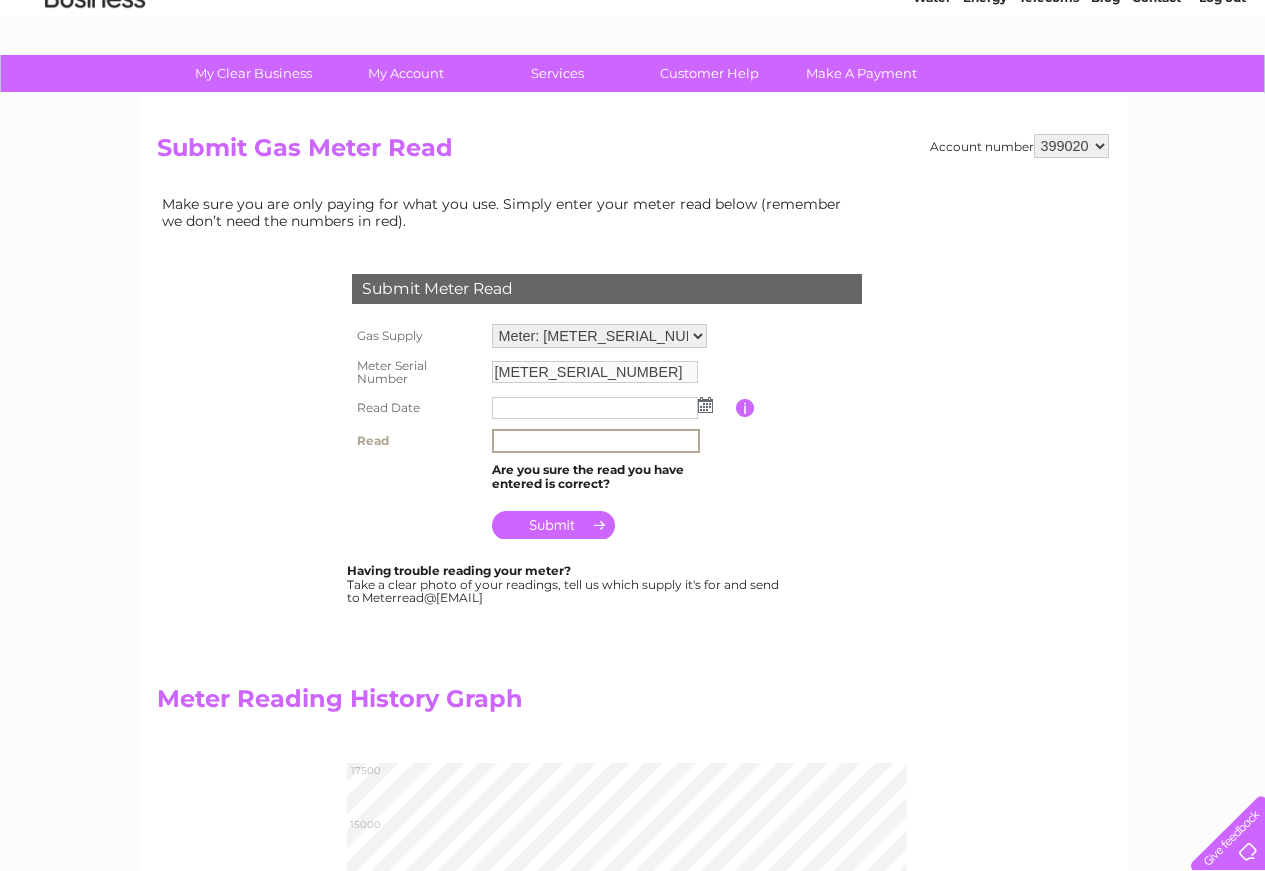click at bounding box center (596, 441) 